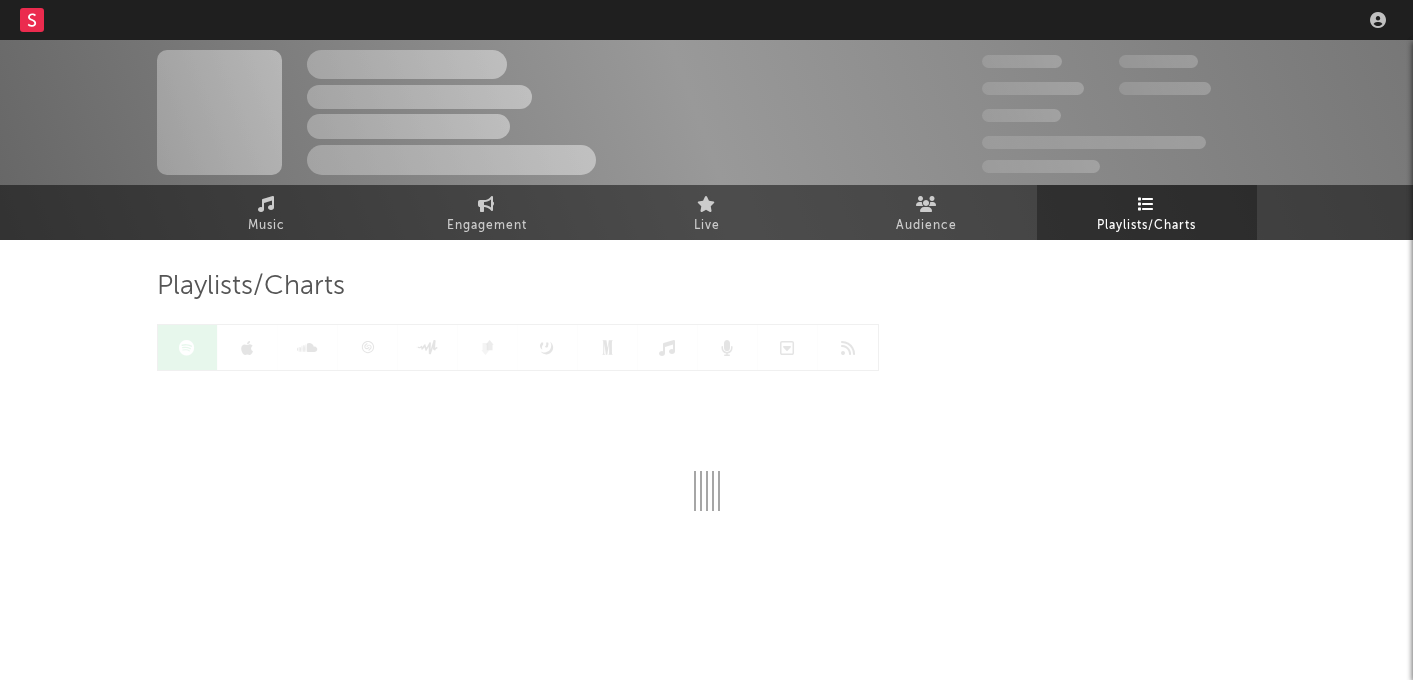 scroll, scrollTop: 0, scrollLeft: 0, axis: both 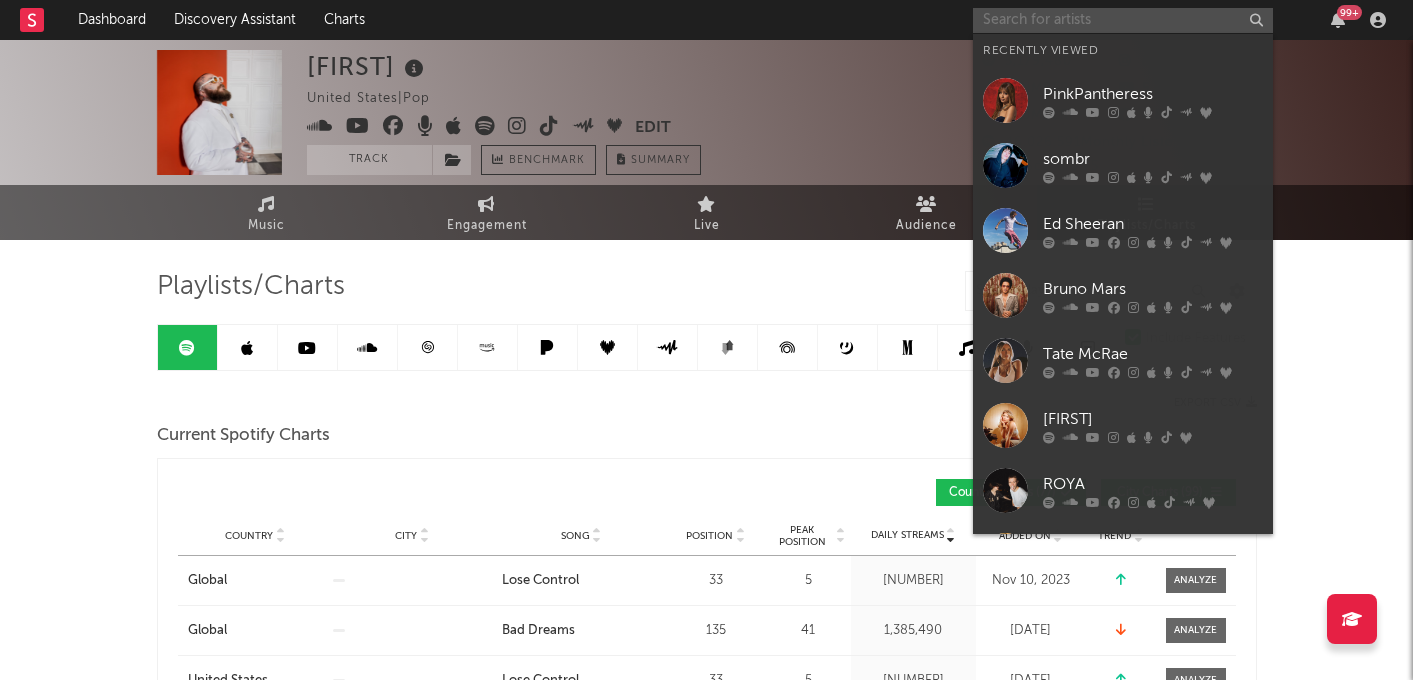 click at bounding box center [1123, 20] 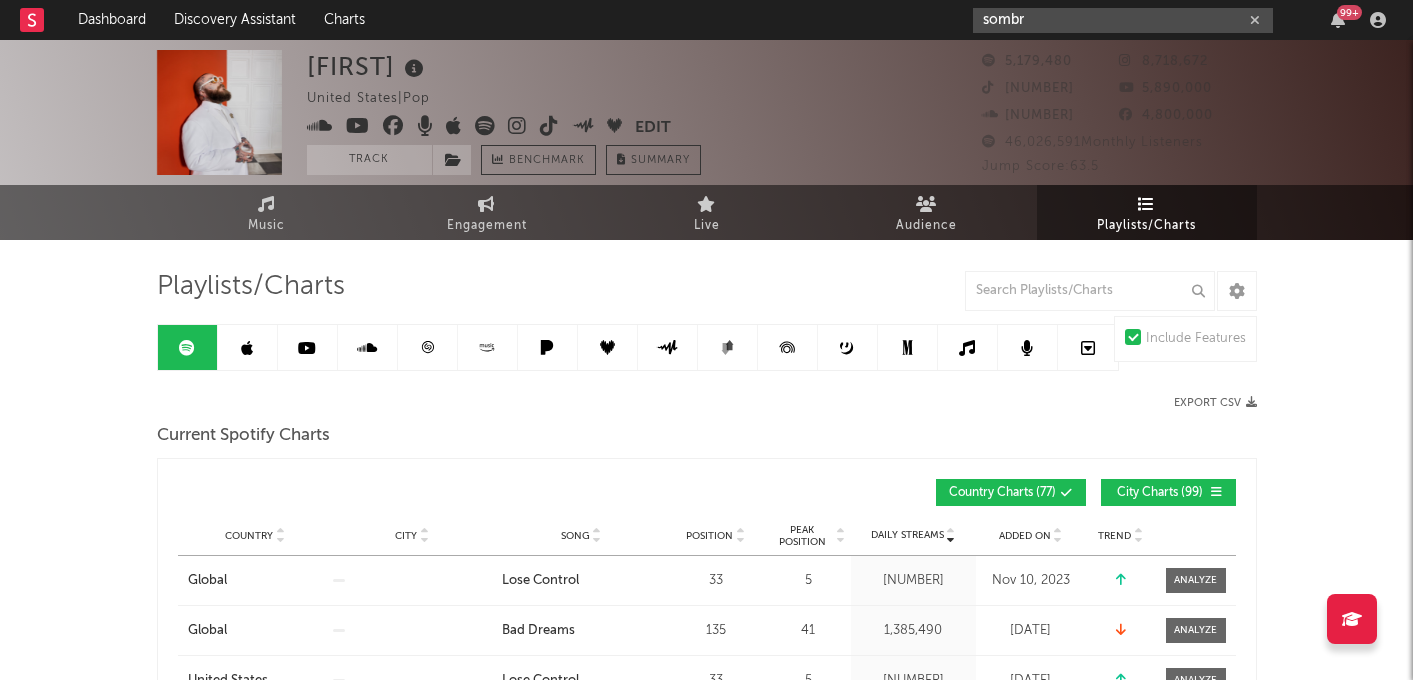 click on "sombr" at bounding box center [1123, 20] 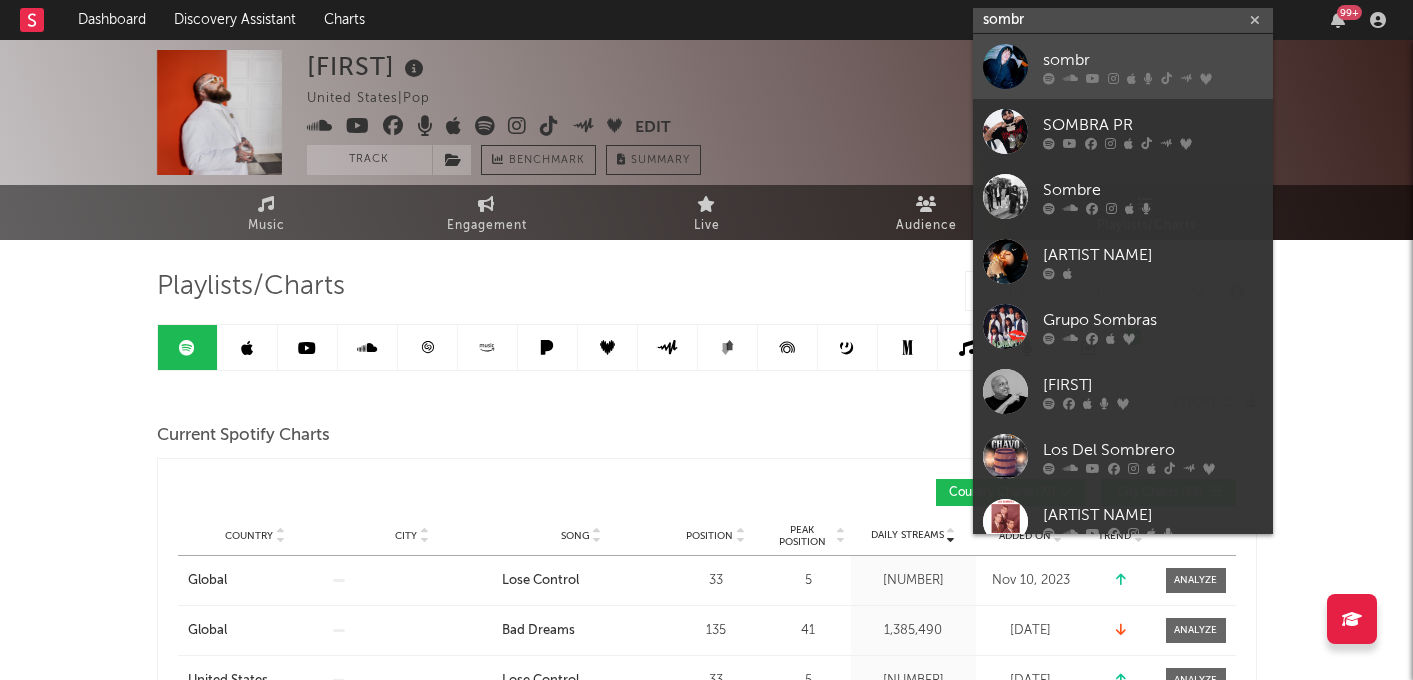 type on "sombr" 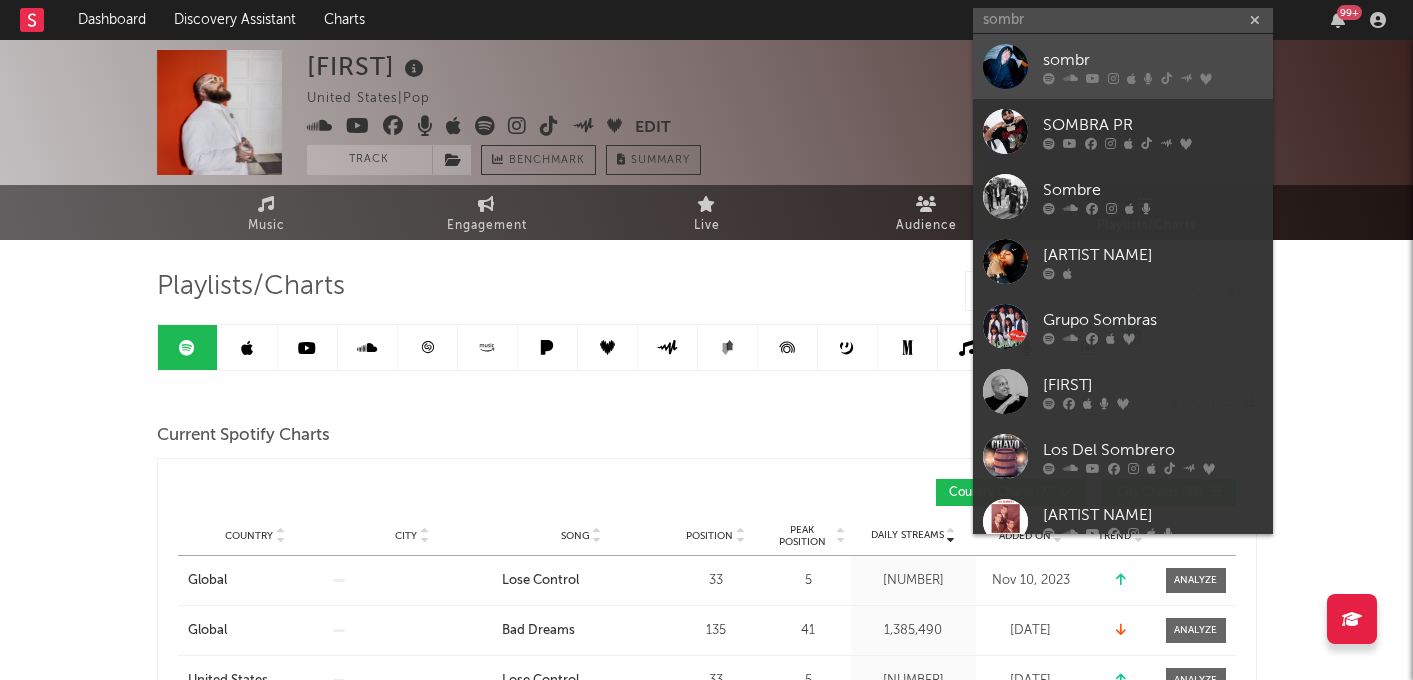 click on "sombr" at bounding box center (1153, 60) 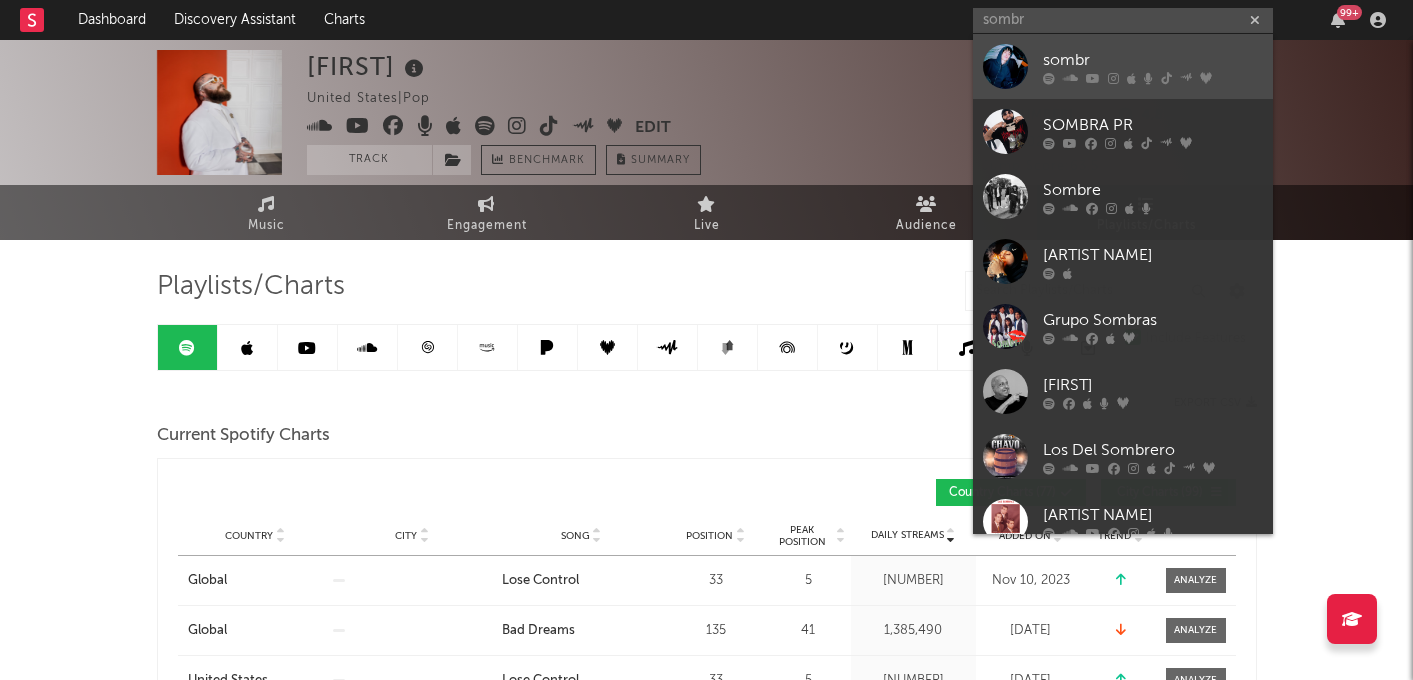 type 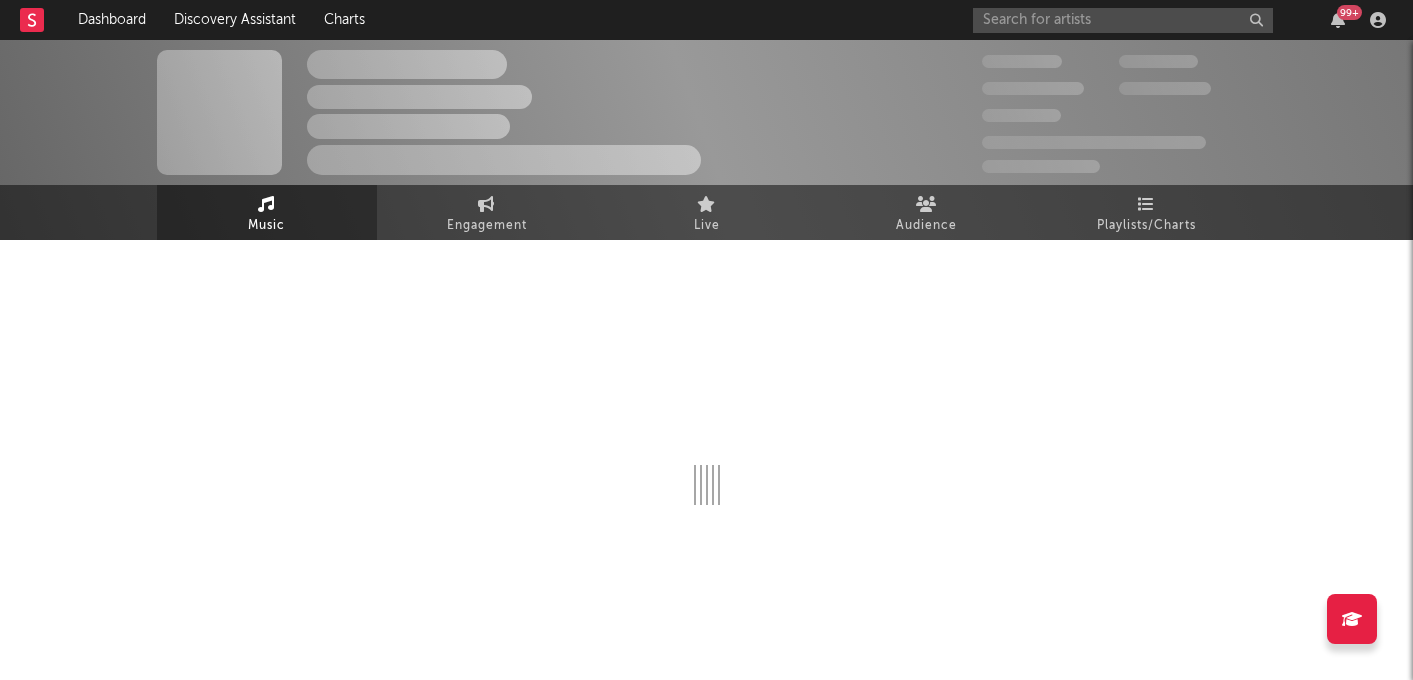select on "6m" 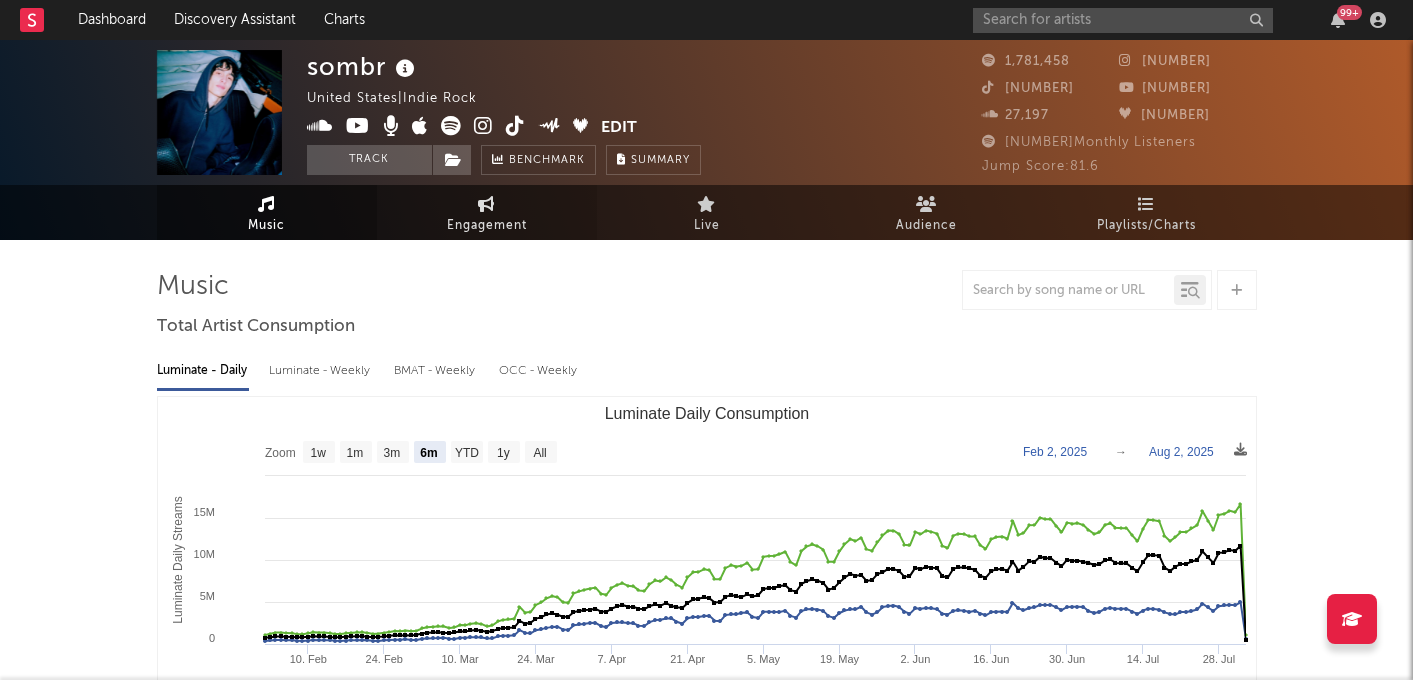 click on "Engagement" at bounding box center [487, 226] 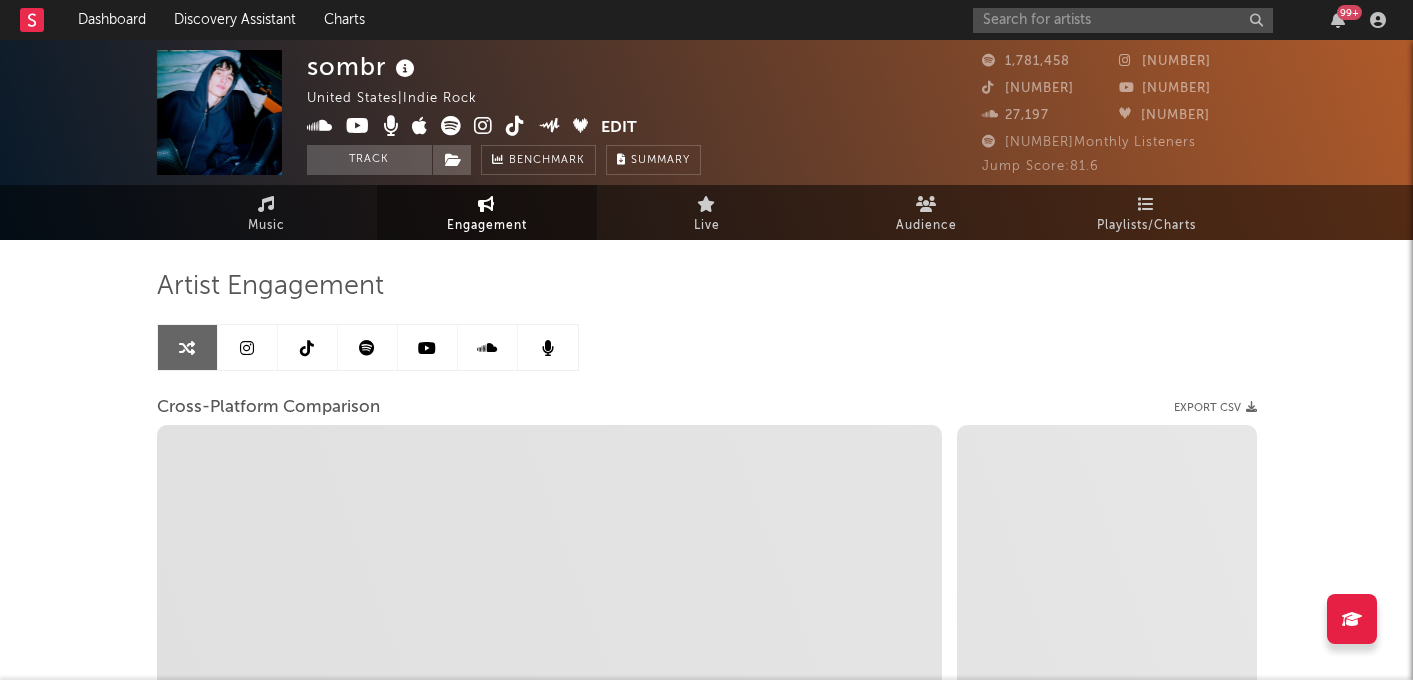 click at bounding box center (307, 348) 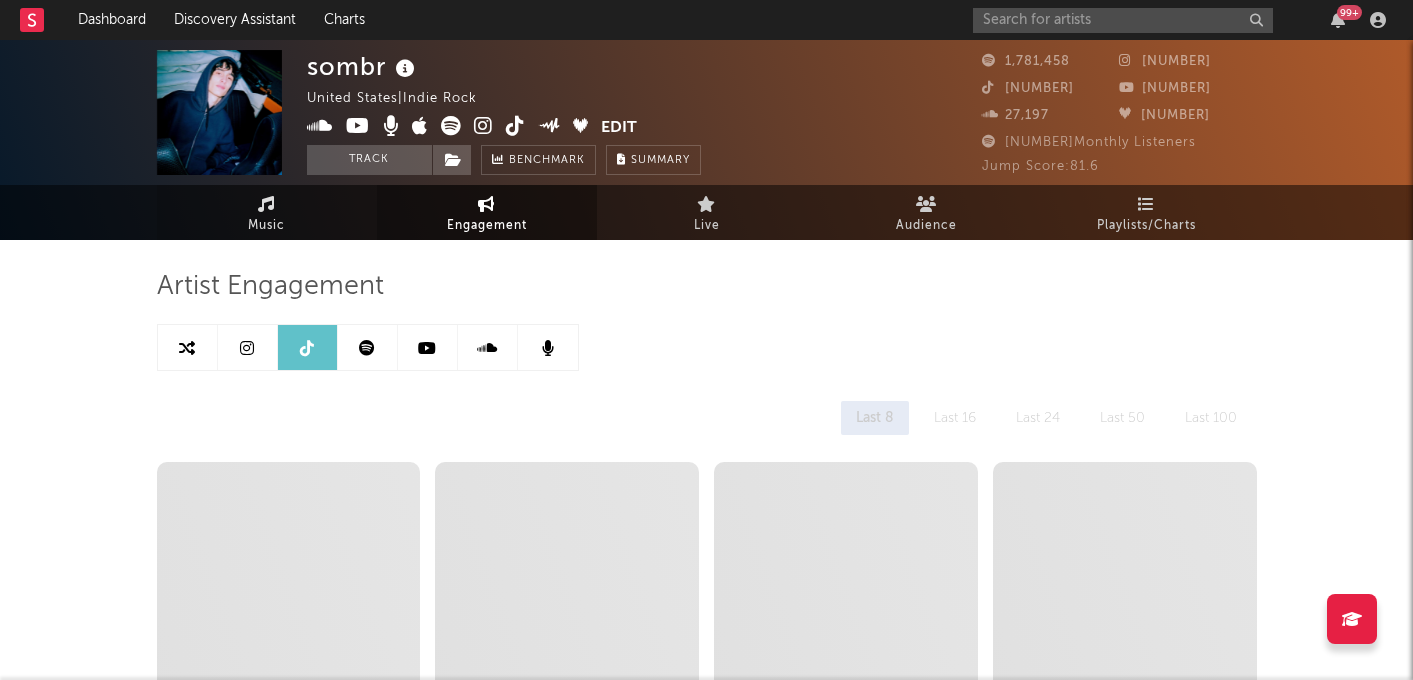 click on "Music" at bounding box center (266, 226) 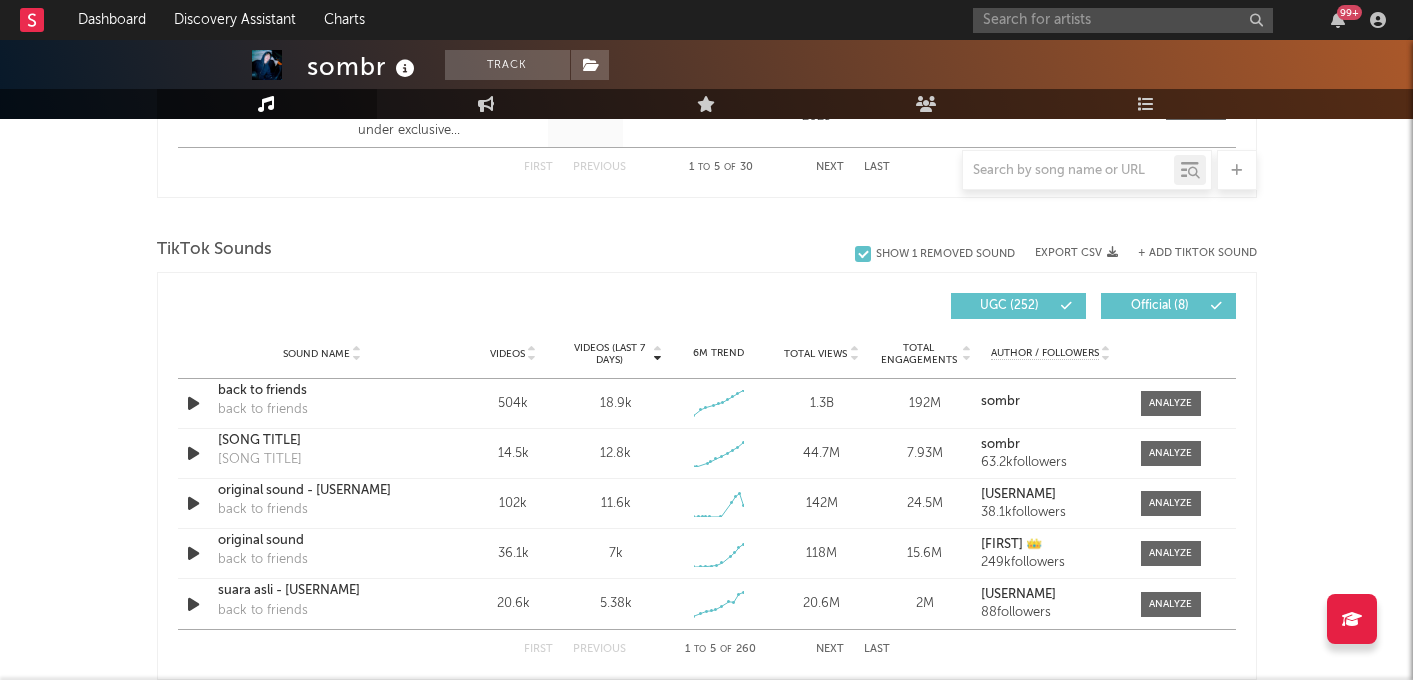 select on "6m" 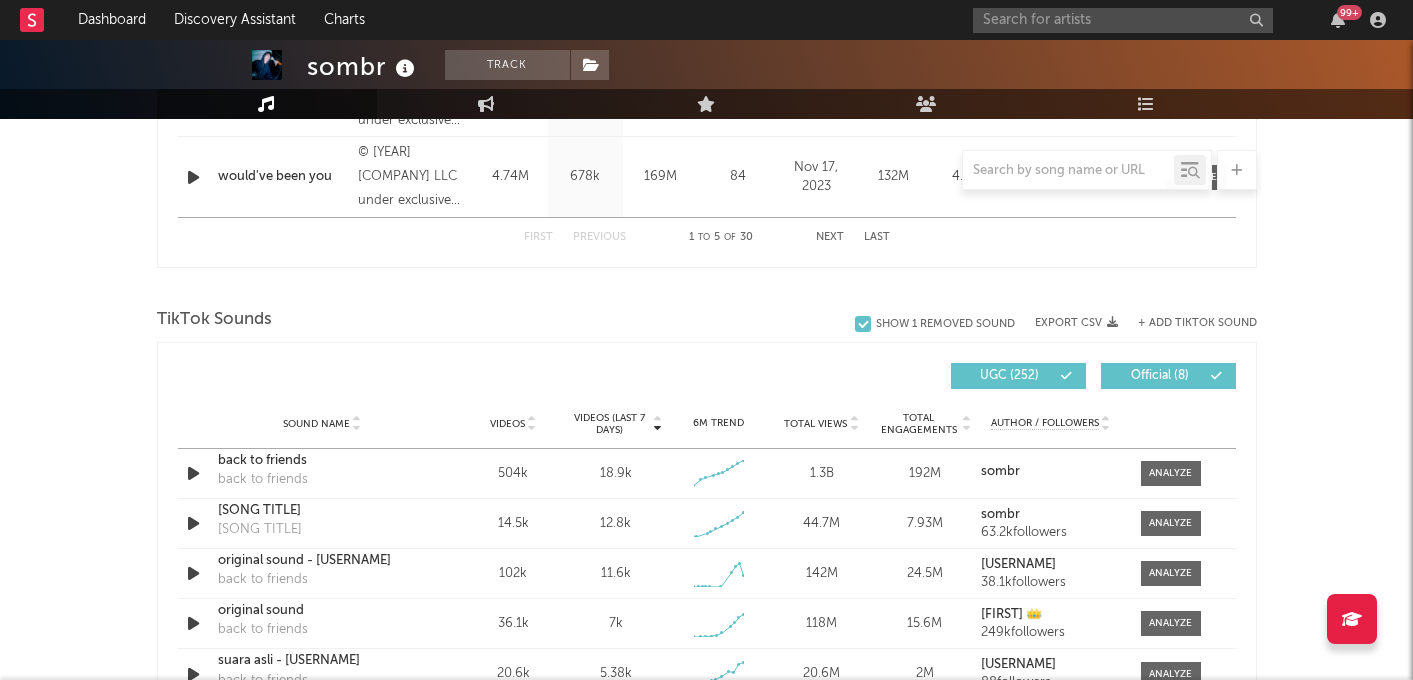 scroll, scrollTop: 1205, scrollLeft: 0, axis: vertical 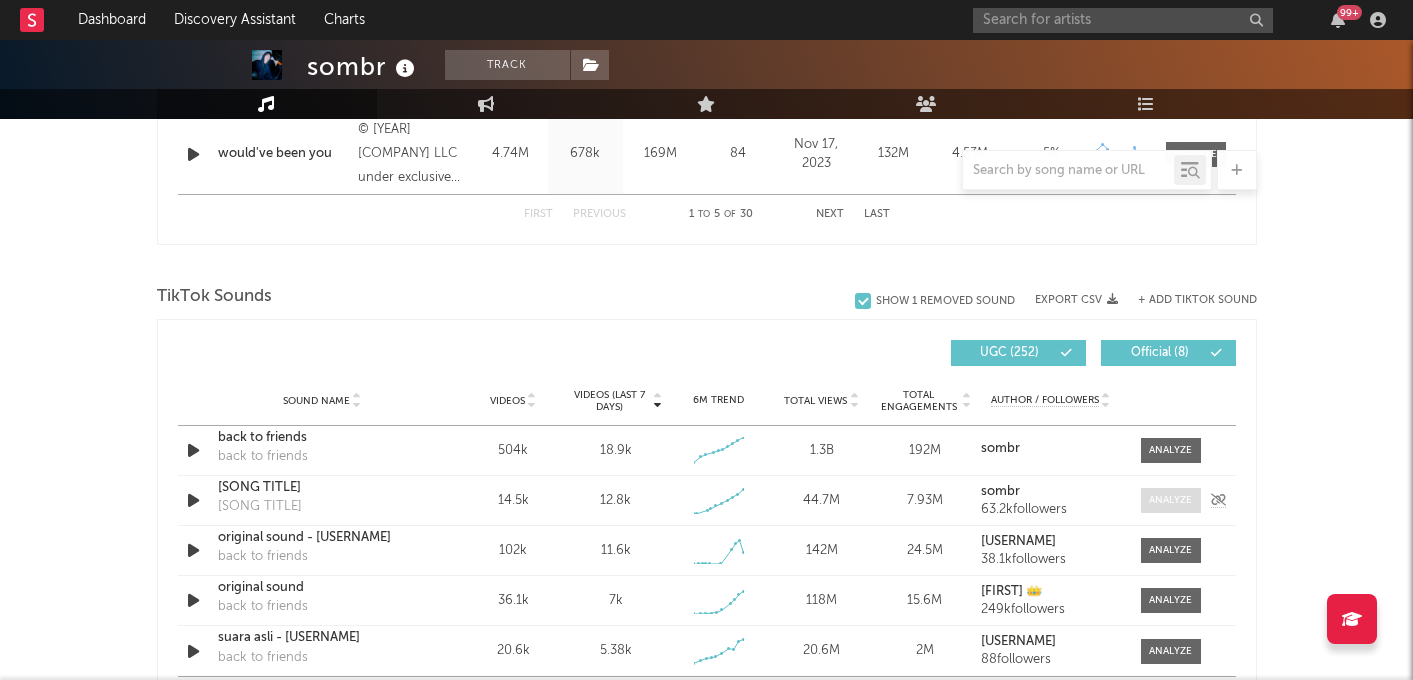 click at bounding box center [1170, 500] 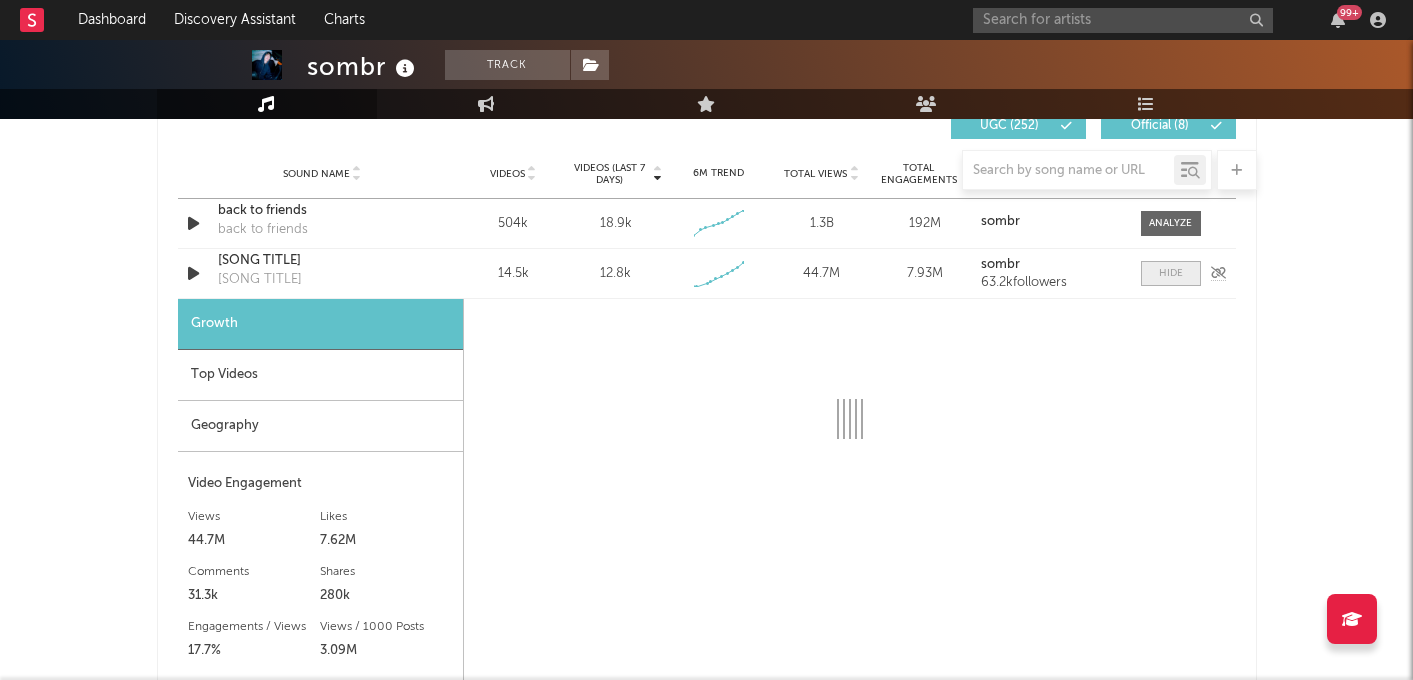 scroll, scrollTop: 1436, scrollLeft: 0, axis: vertical 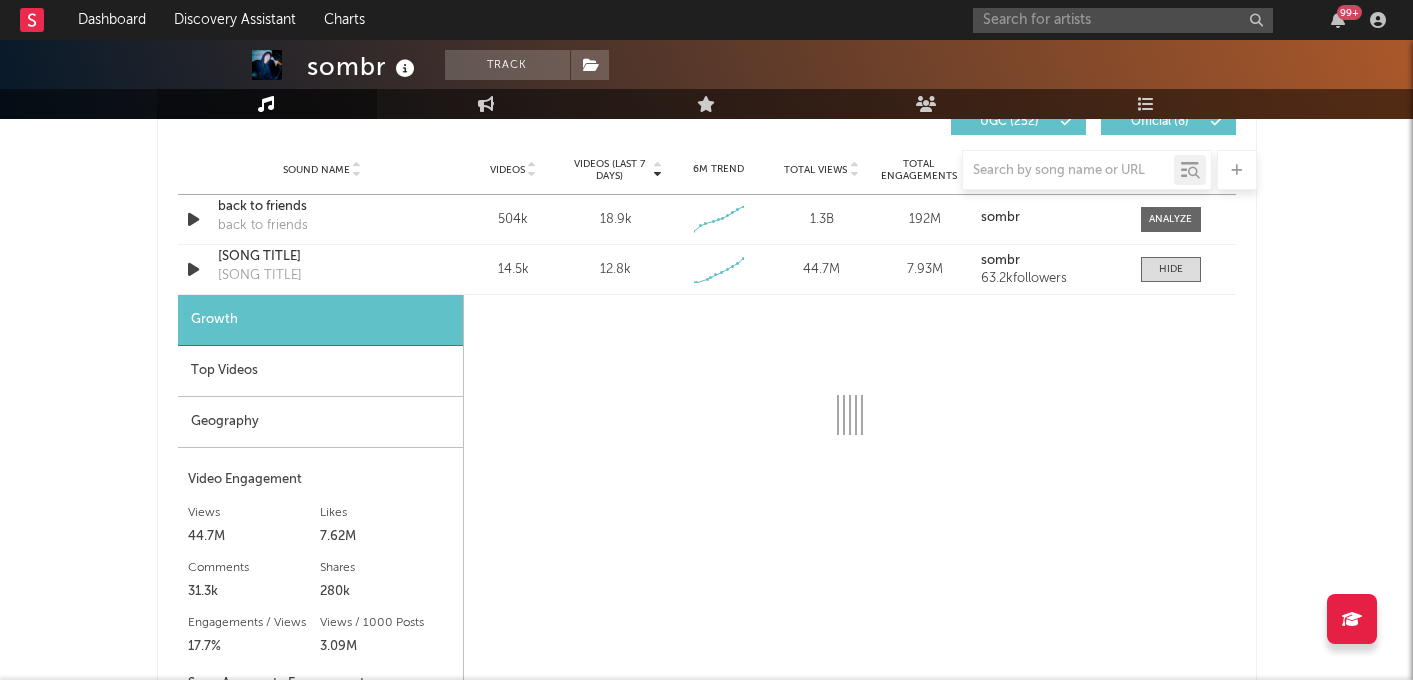 click on "Geography" at bounding box center (320, 422) 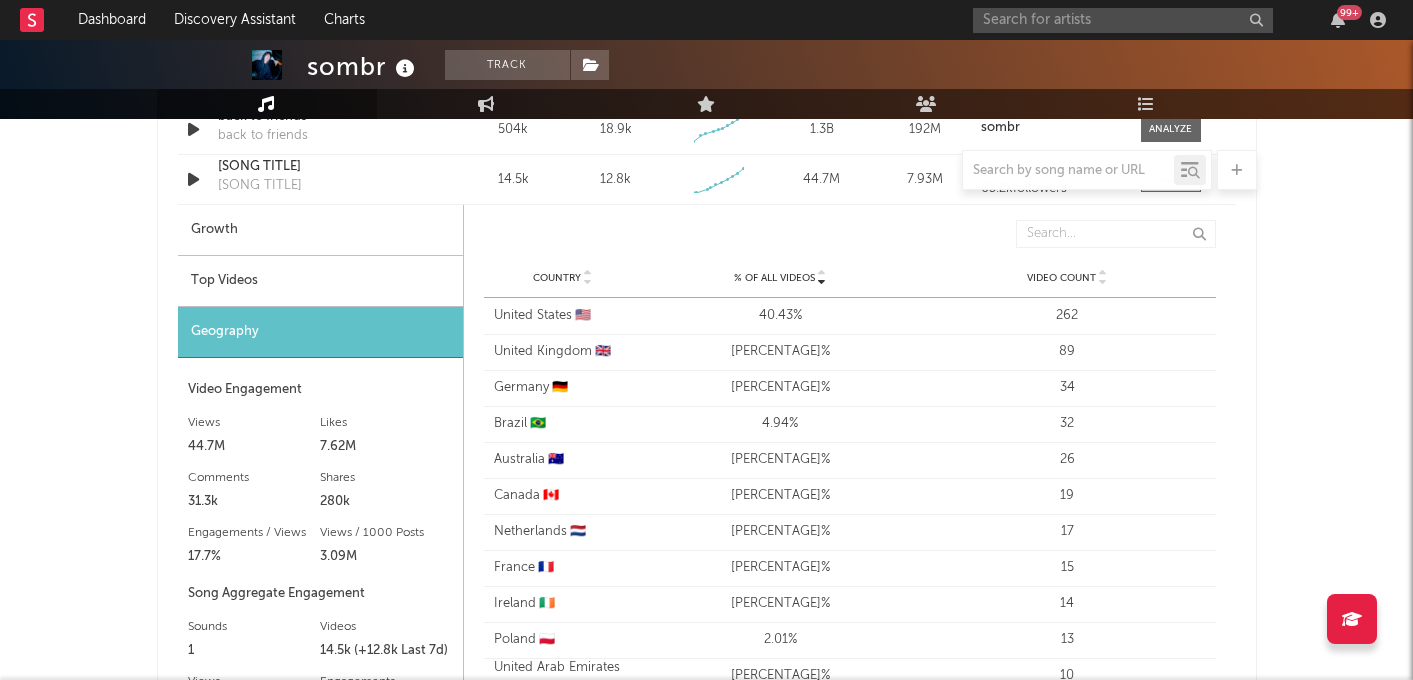 scroll, scrollTop: 1529, scrollLeft: 0, axis: vertical 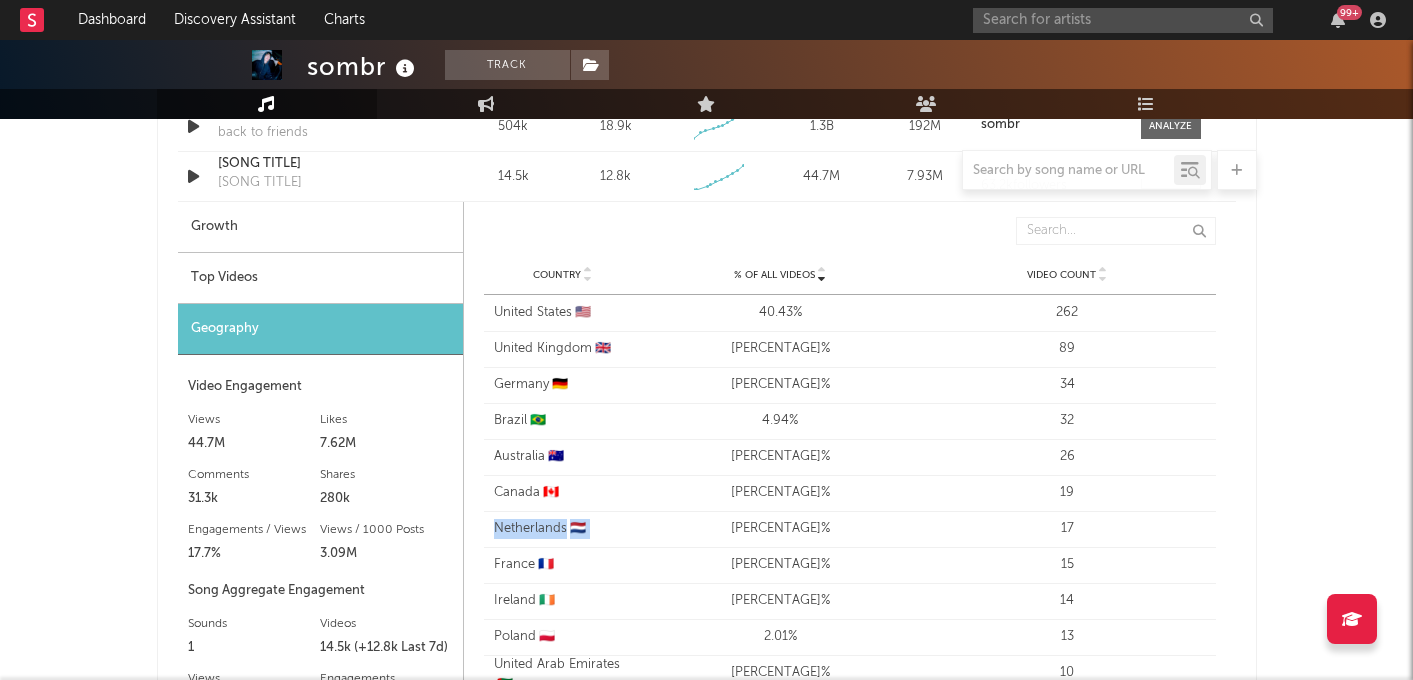 drag, startPoint x: 543, startPoint y: 529, endPoint x: 749, endPoint y: 530, distance: 206.00243 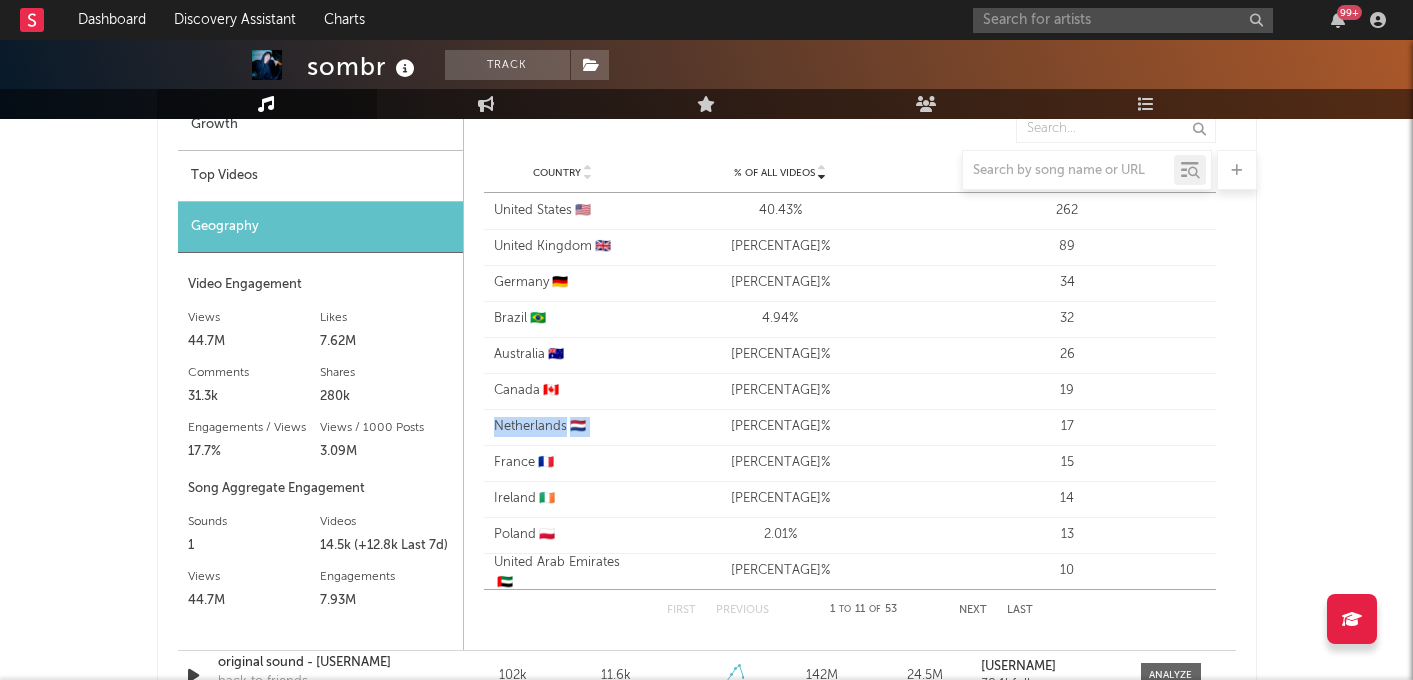 scroll, scrollTop: 1633, scrollLeft: 0, axis: vertical 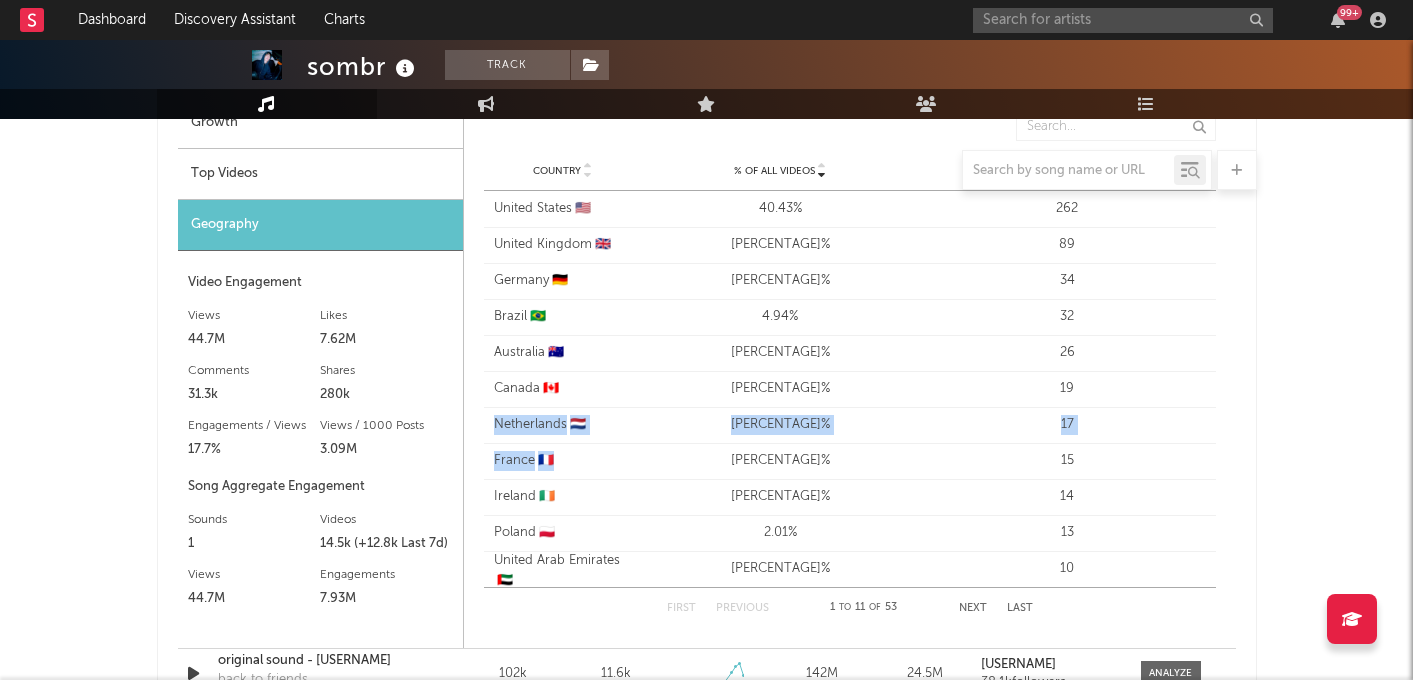 drag, startPoint x: 590, startPoint y: 461, endPoint x: 491, endPoint y: 421, distance: 106.77547 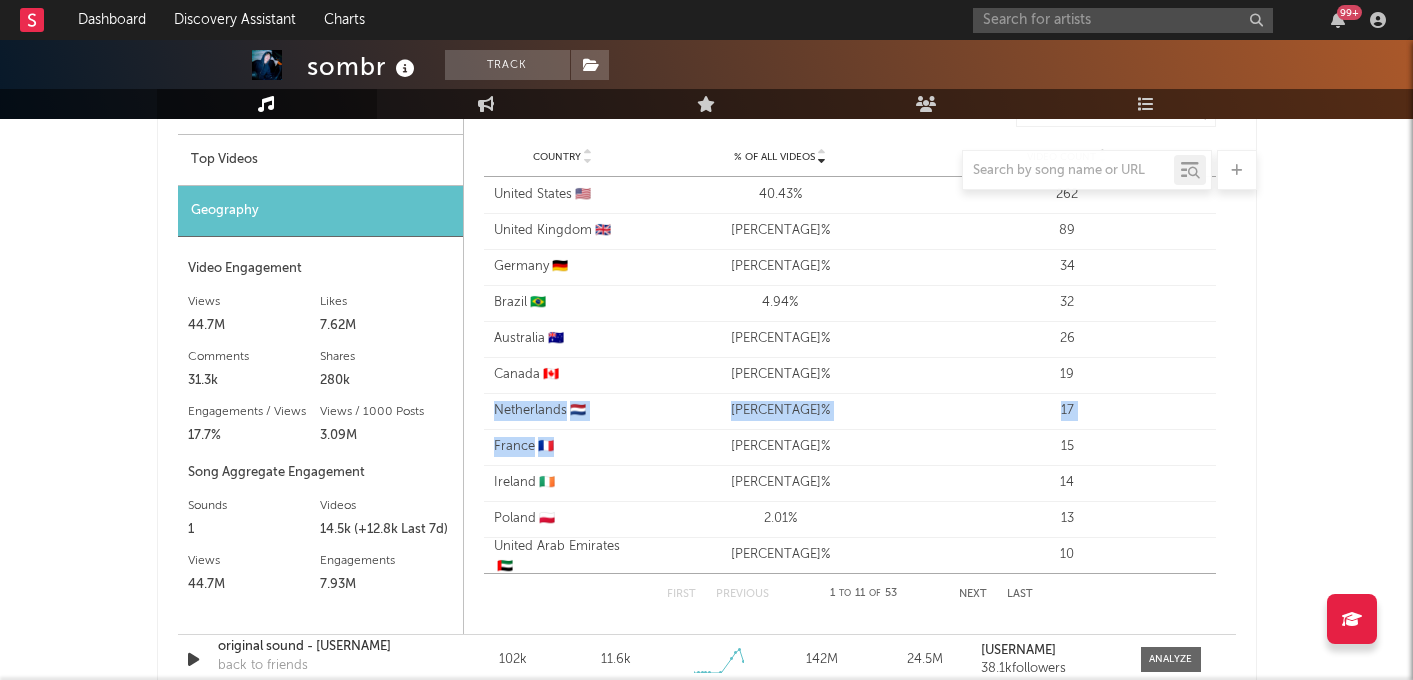 click on "Country [COUNTRY] 🇫🇷 % of all Videos [PERCENTAGE]% Video Count [NUMBER]" at bounding box center [850, 447] 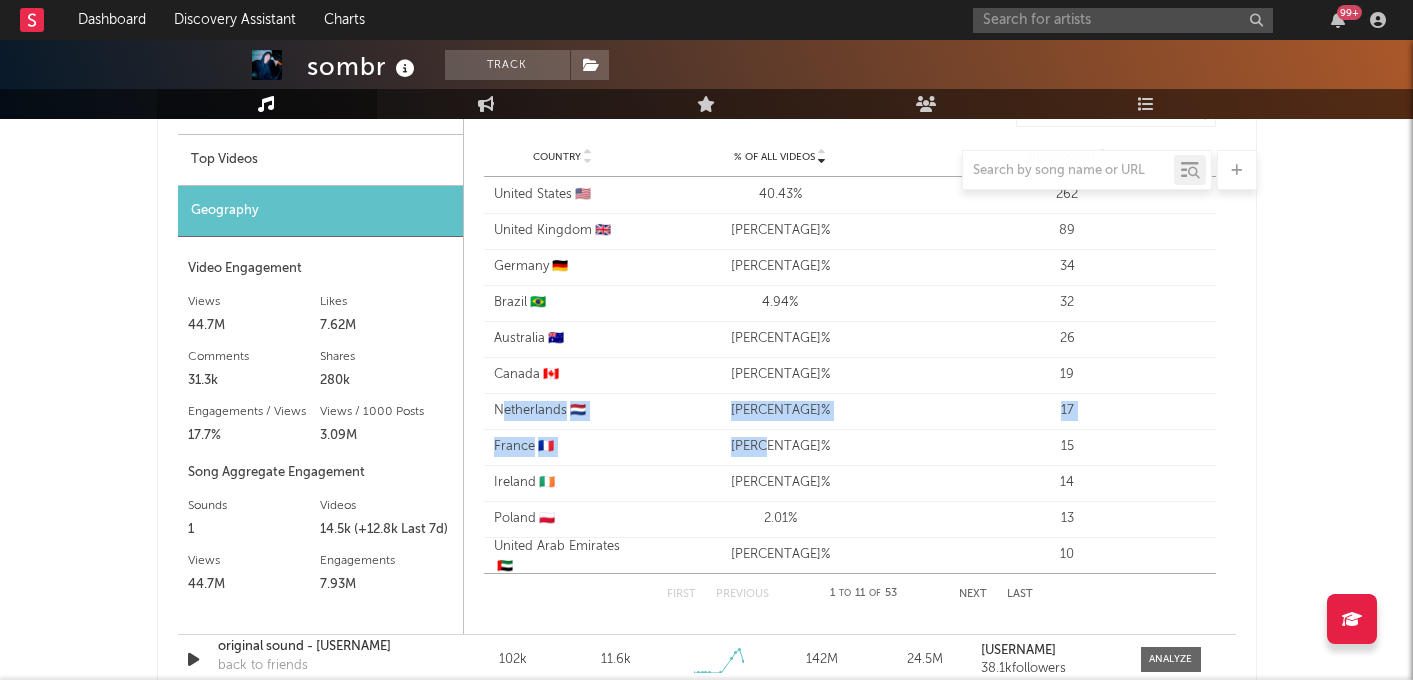 drag, startPoint x: 820, startPoint y: 437, endPoint x: 501, endPoint y: 409, distance: 320.22647 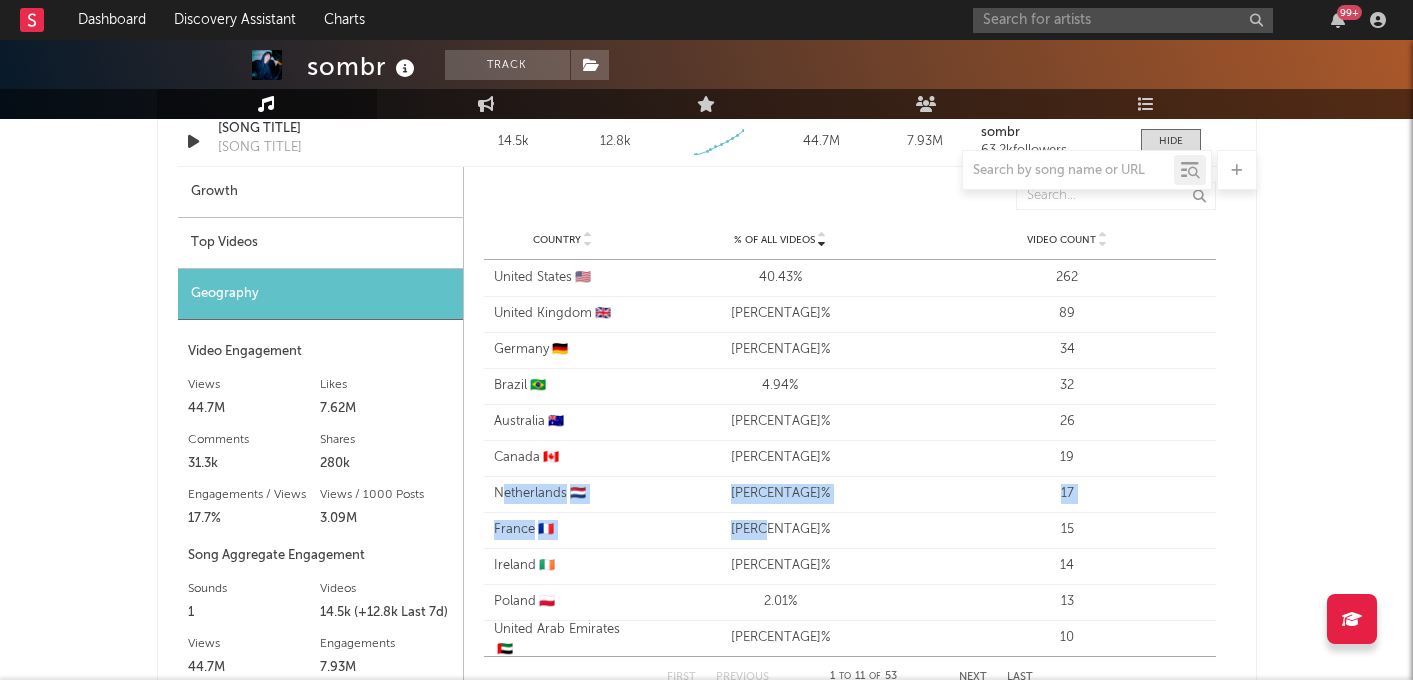 scroll, scrollTop: 1557, scrollLeft: 0, axis: vertical 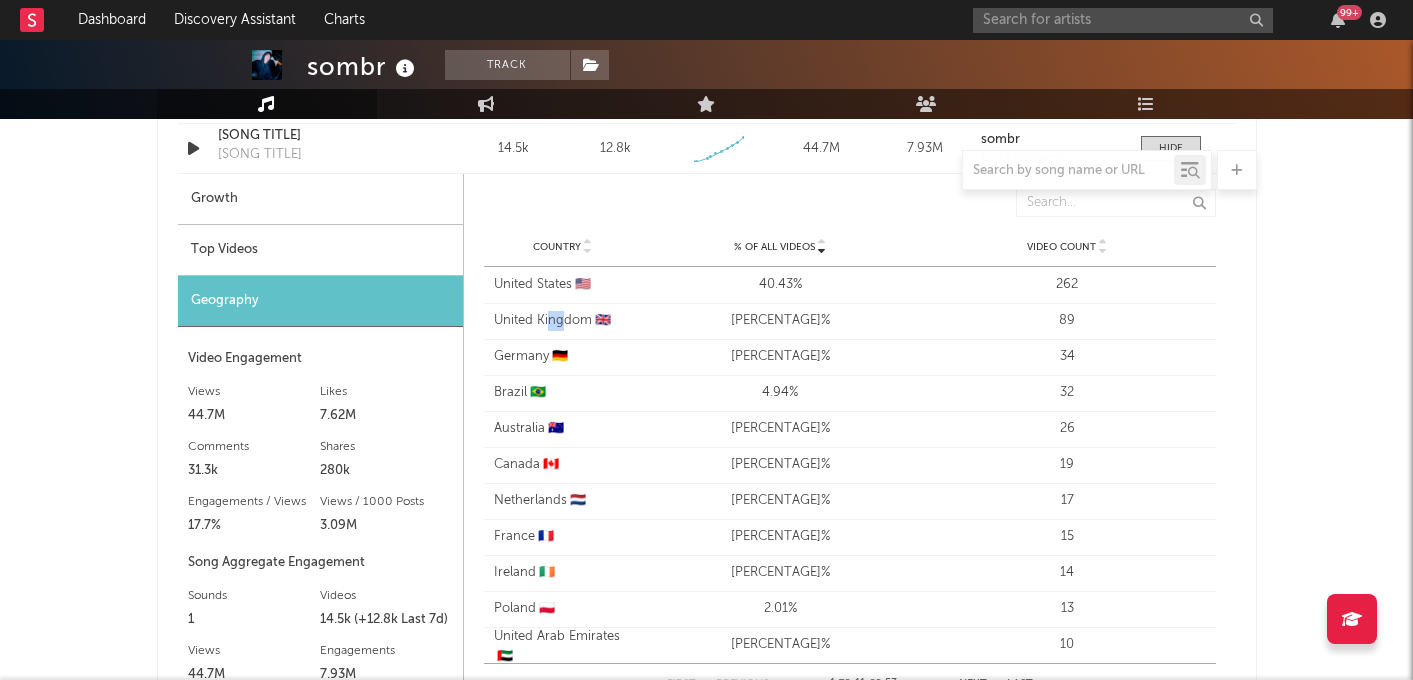 click on "Country [COUNTRY] 🇬🇧" at bounding box center (563, 321) 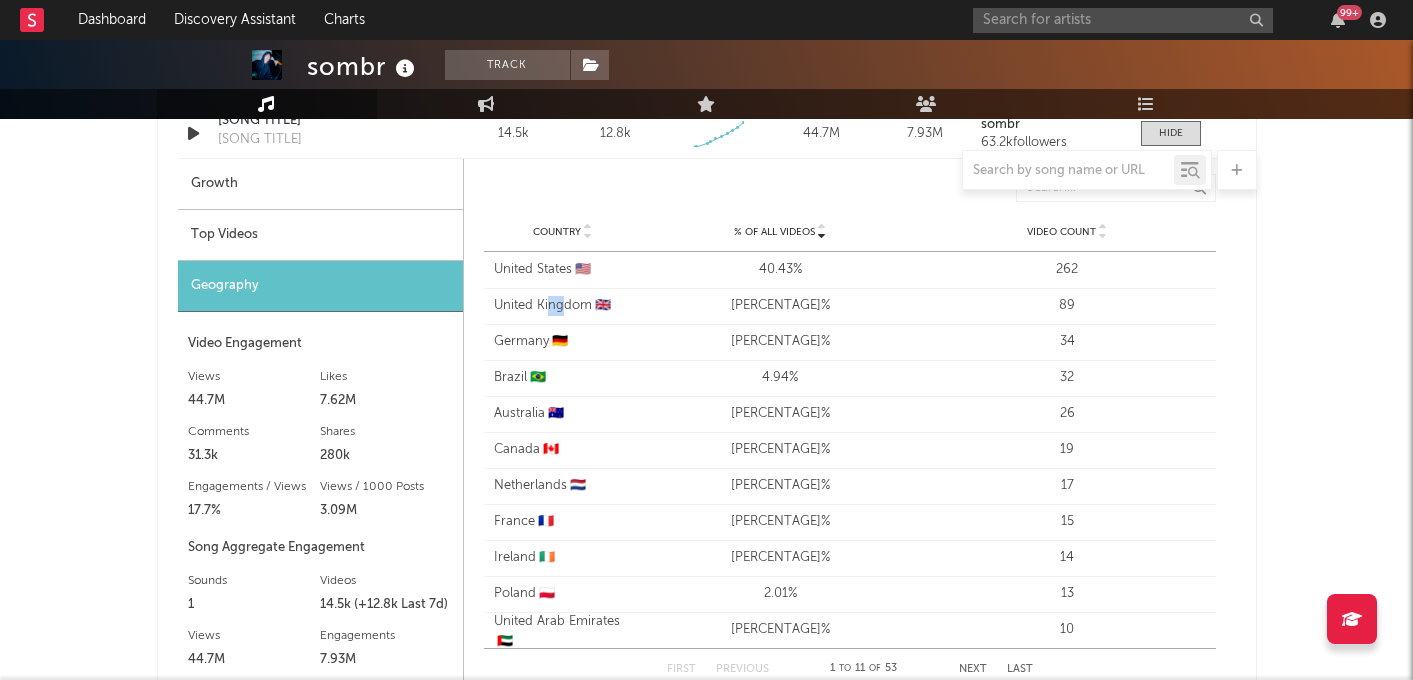 scroll, scrollTop: 1568, scrollLeft: 0, axis: vertical 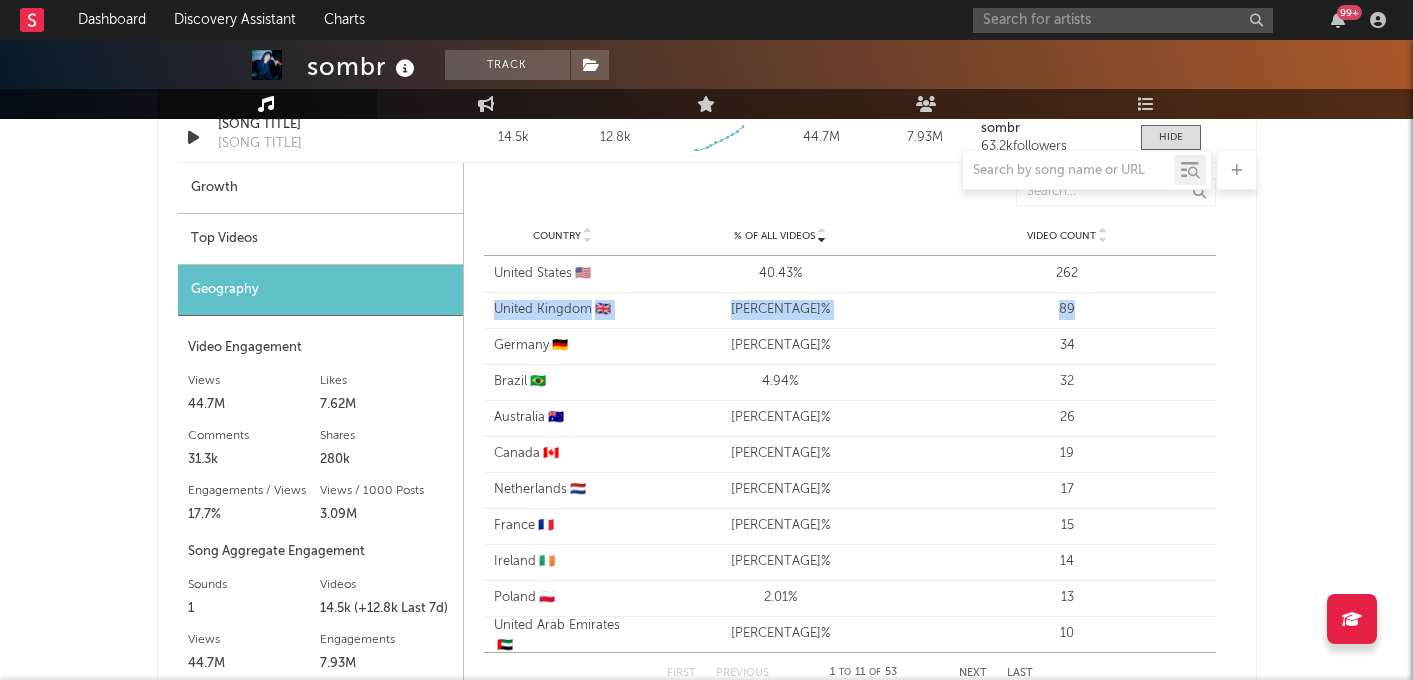 drag, startPoint x: 1079, startPoint y: 307, endPoint x: 490, endPoint y: 305, distance: 589.0034 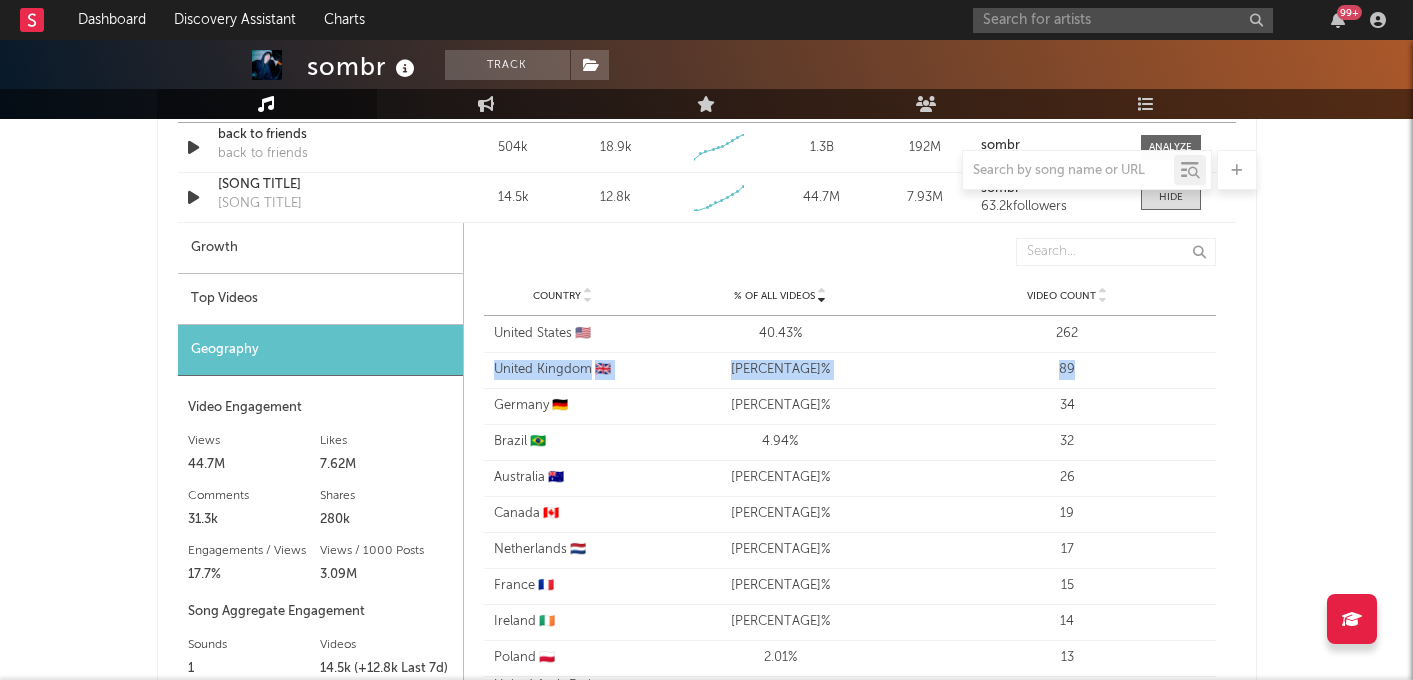 scroll, scrollTop: 1584, scrollLeft: 0, axis: vertical 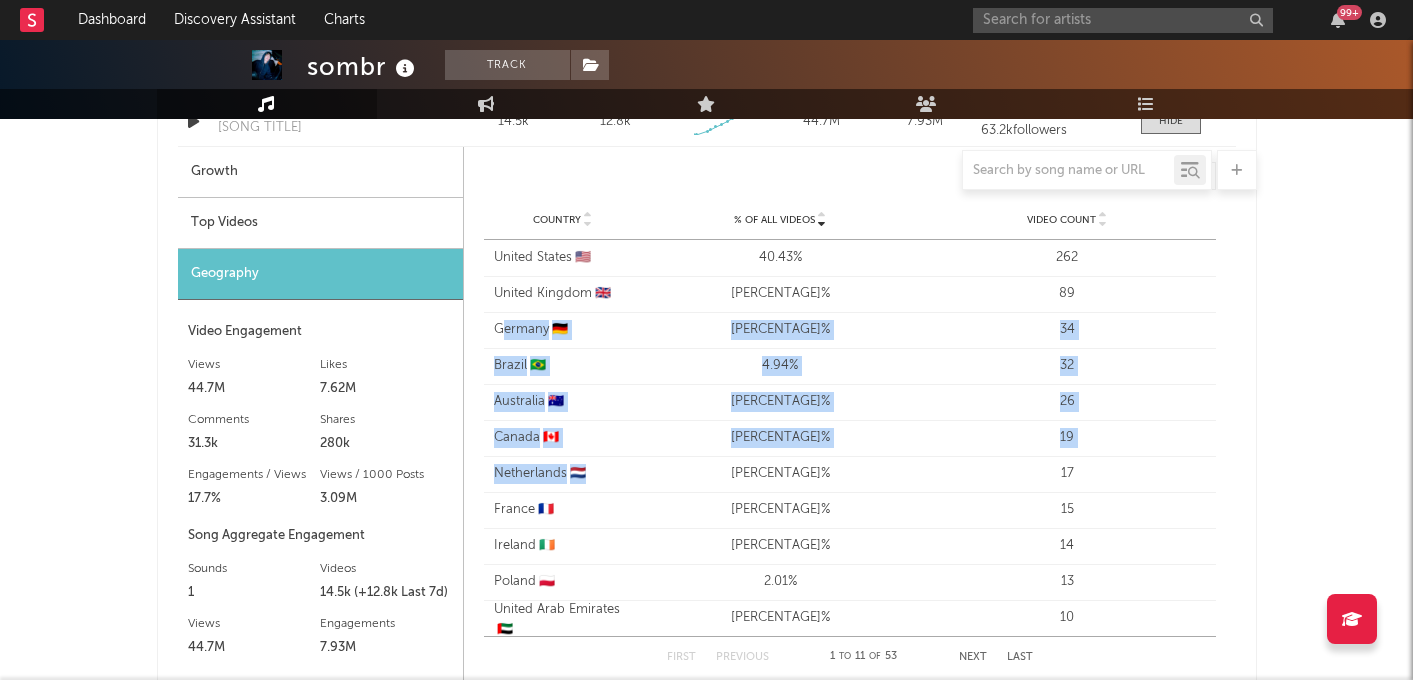 drag, startPoint x: 593, startPoint y: 473, endPoint x: 504, endPoint y: 328, distance: 170.13524 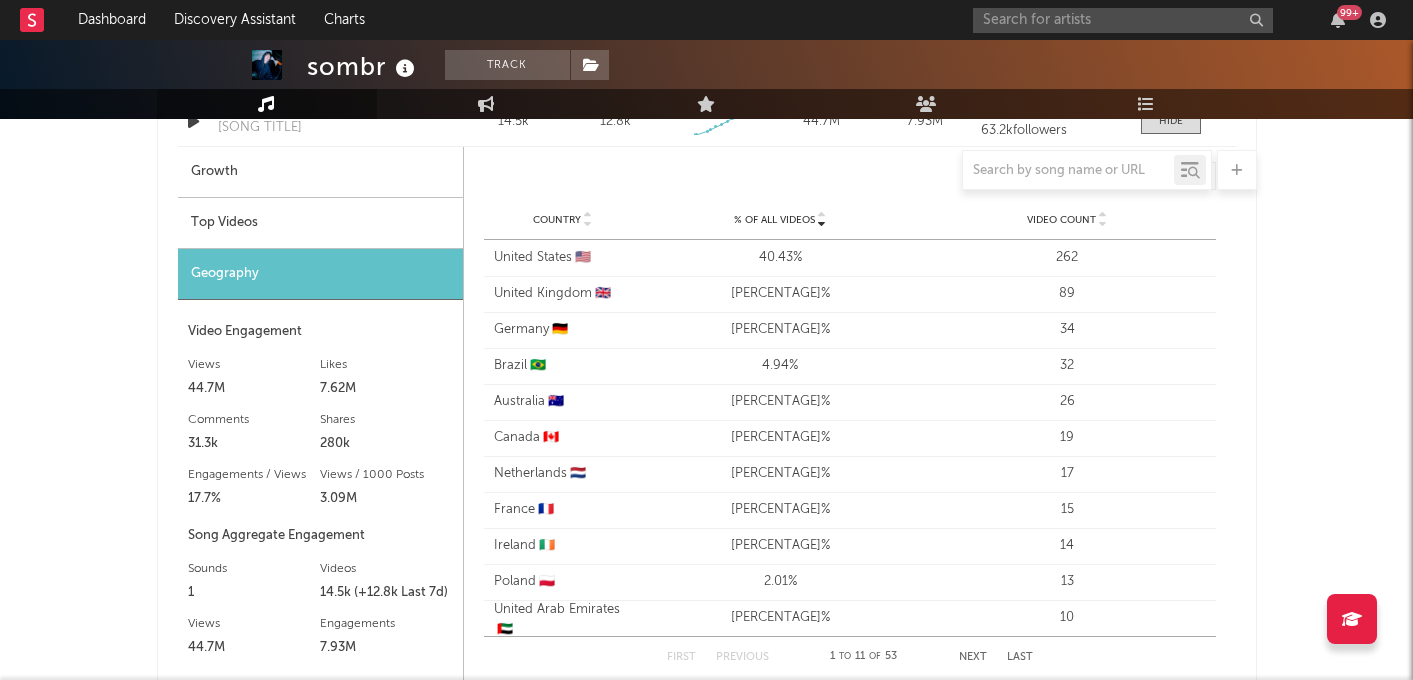 click on "Country [COUNTRY] 🇬🇧" at bounding box center (563, 294) 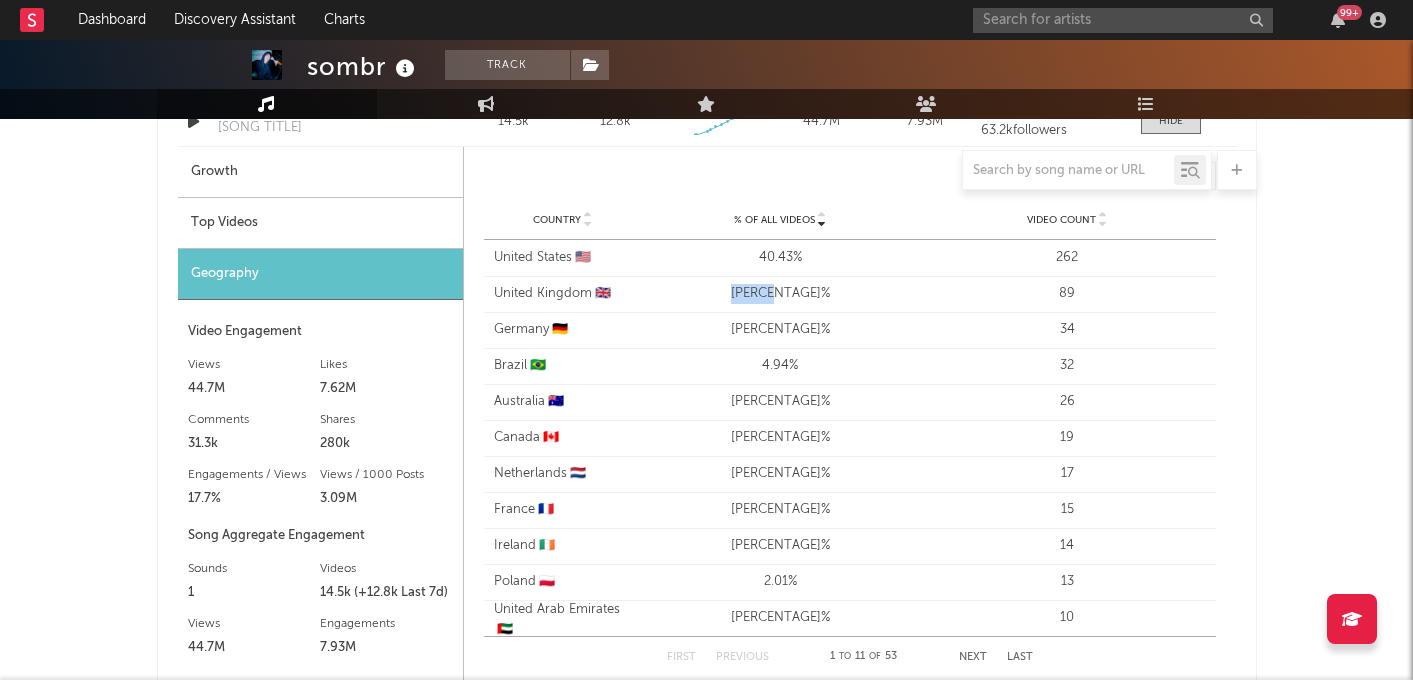 drag, startPoint x: 807, startPoint y: 298, endPoint x: 667, endPoint y: 282, distance: 140.91132 